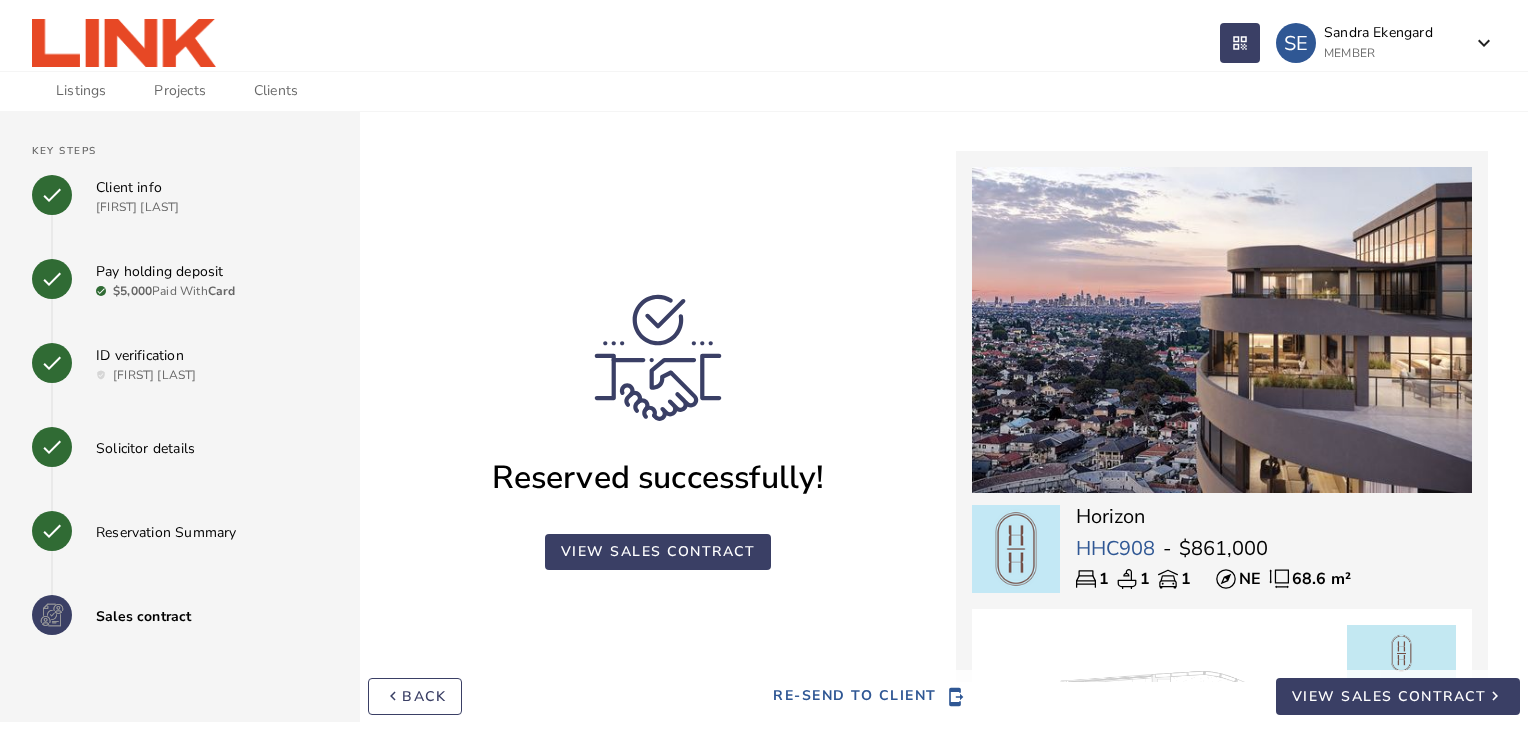 scroll, scrollTop: 0, scrollLeft: 0, axis: both 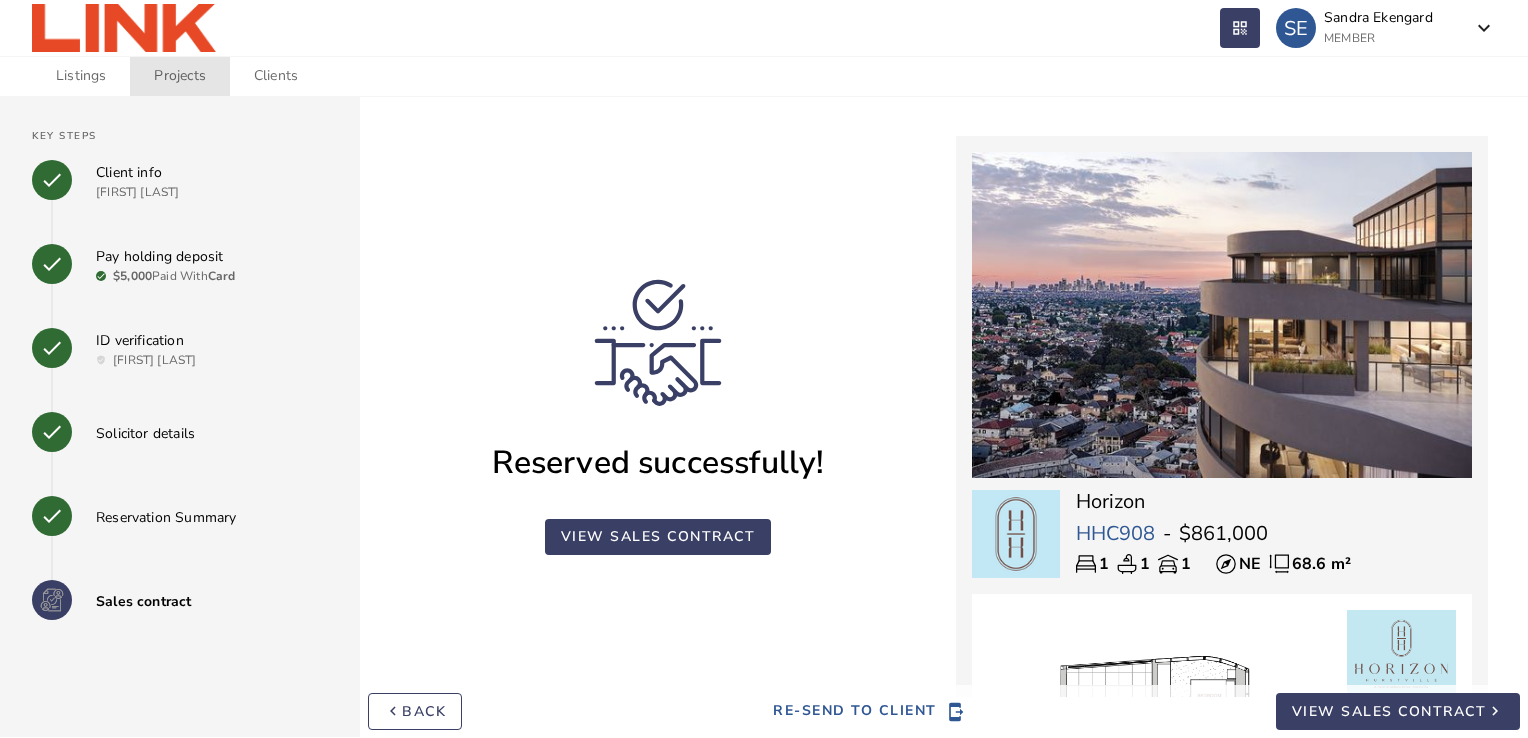 click on "Projects" at bounding box center [179, 76] 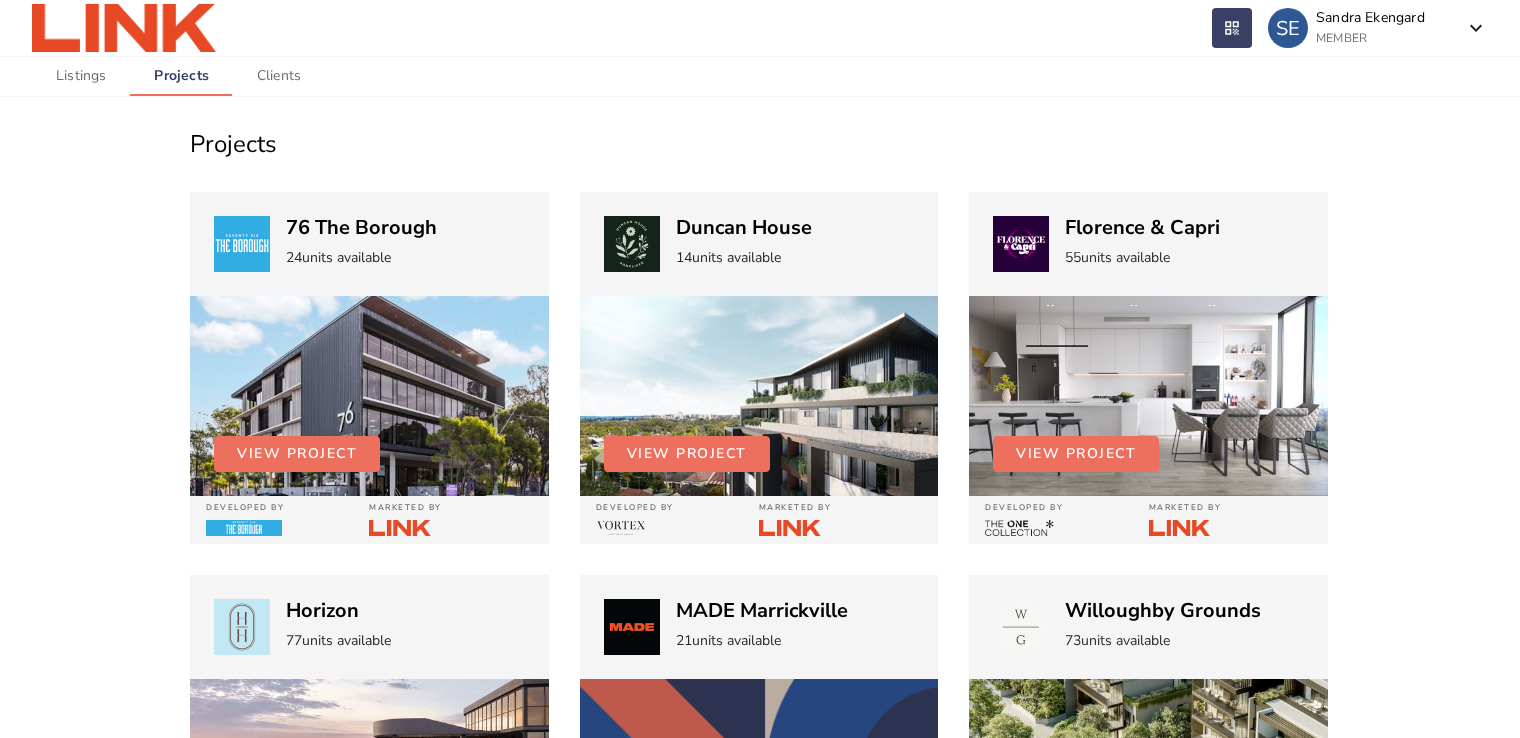click at bounding box center [369, 396] 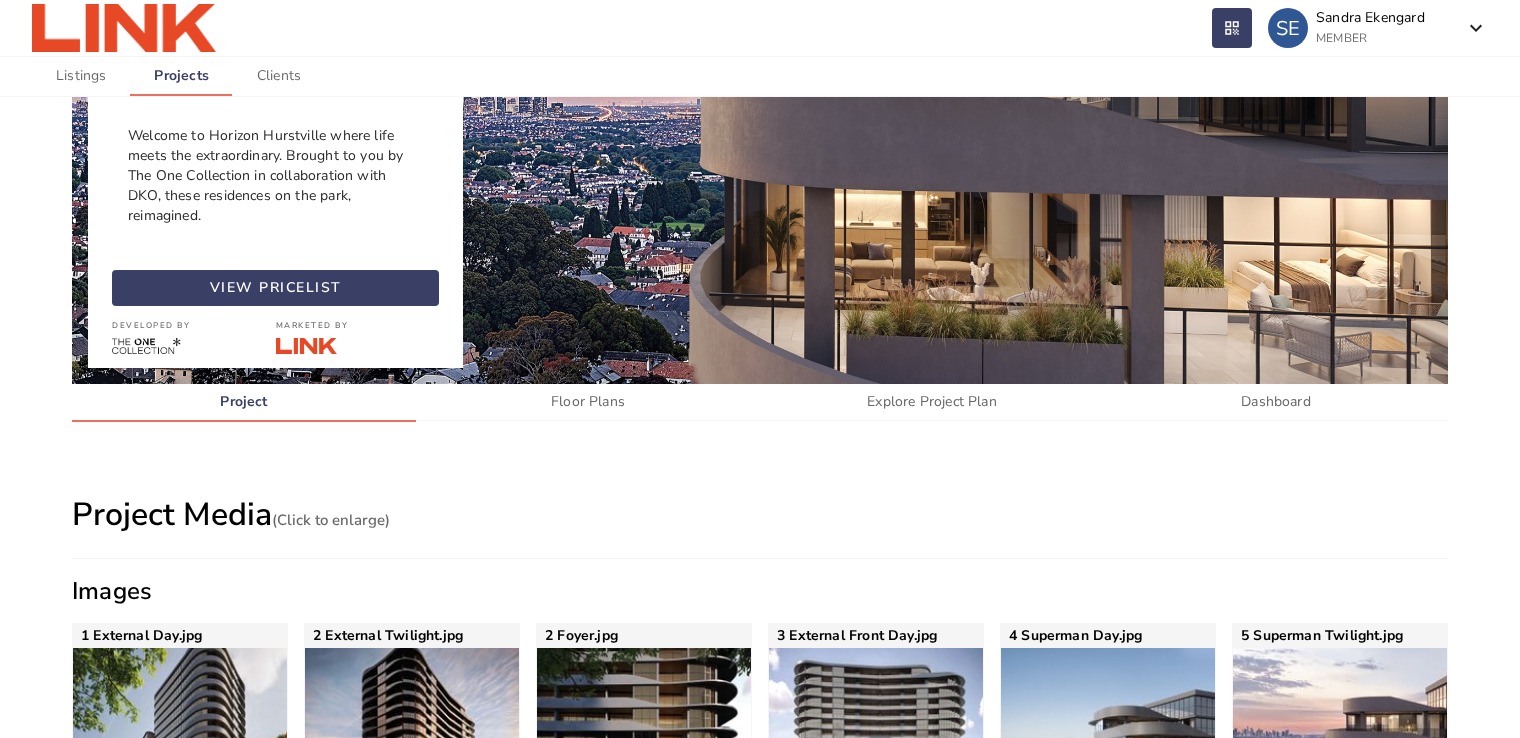 scroll, scrollTop: 160, scrollLeft: 0, axis: vertical 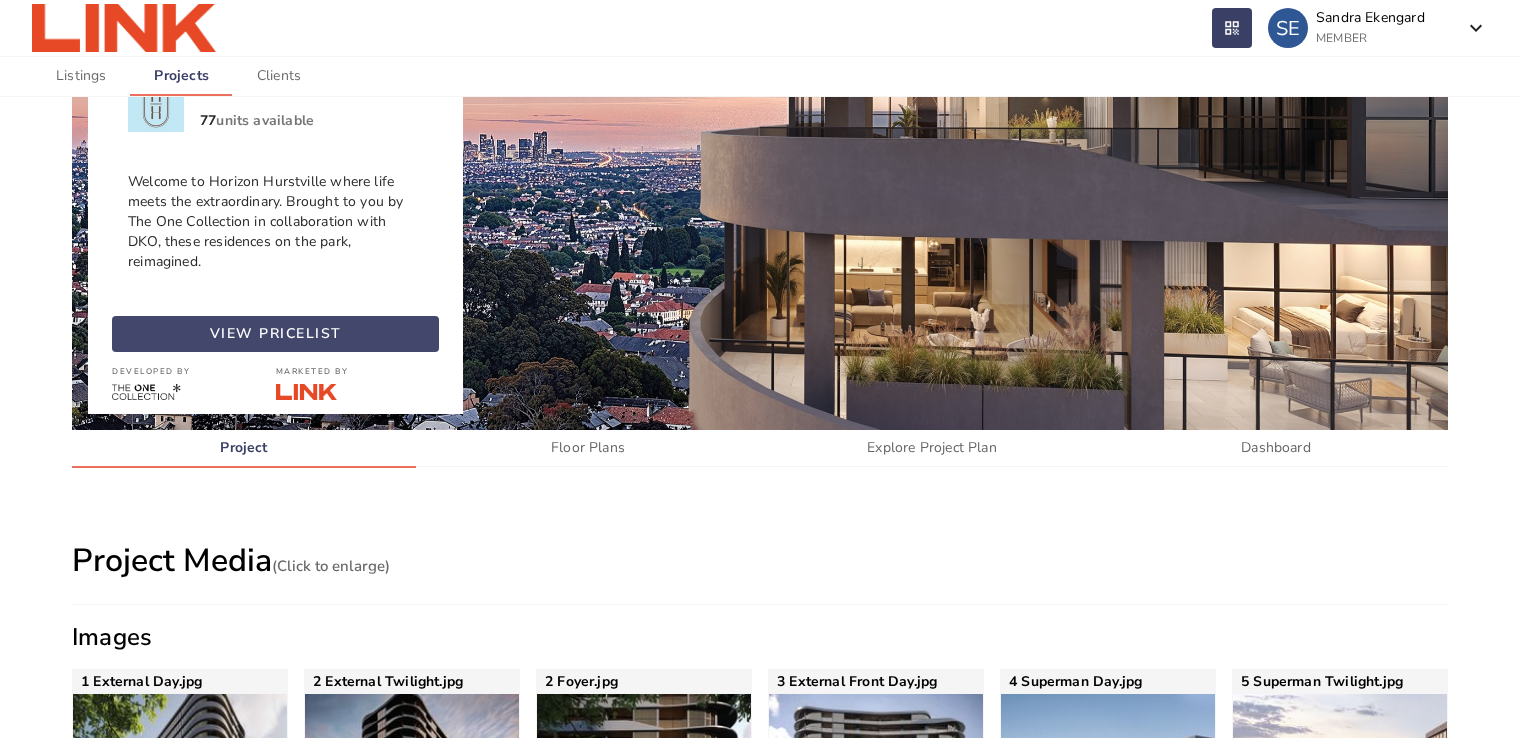 click on "view pricelist" at bounding box center (276, 334) 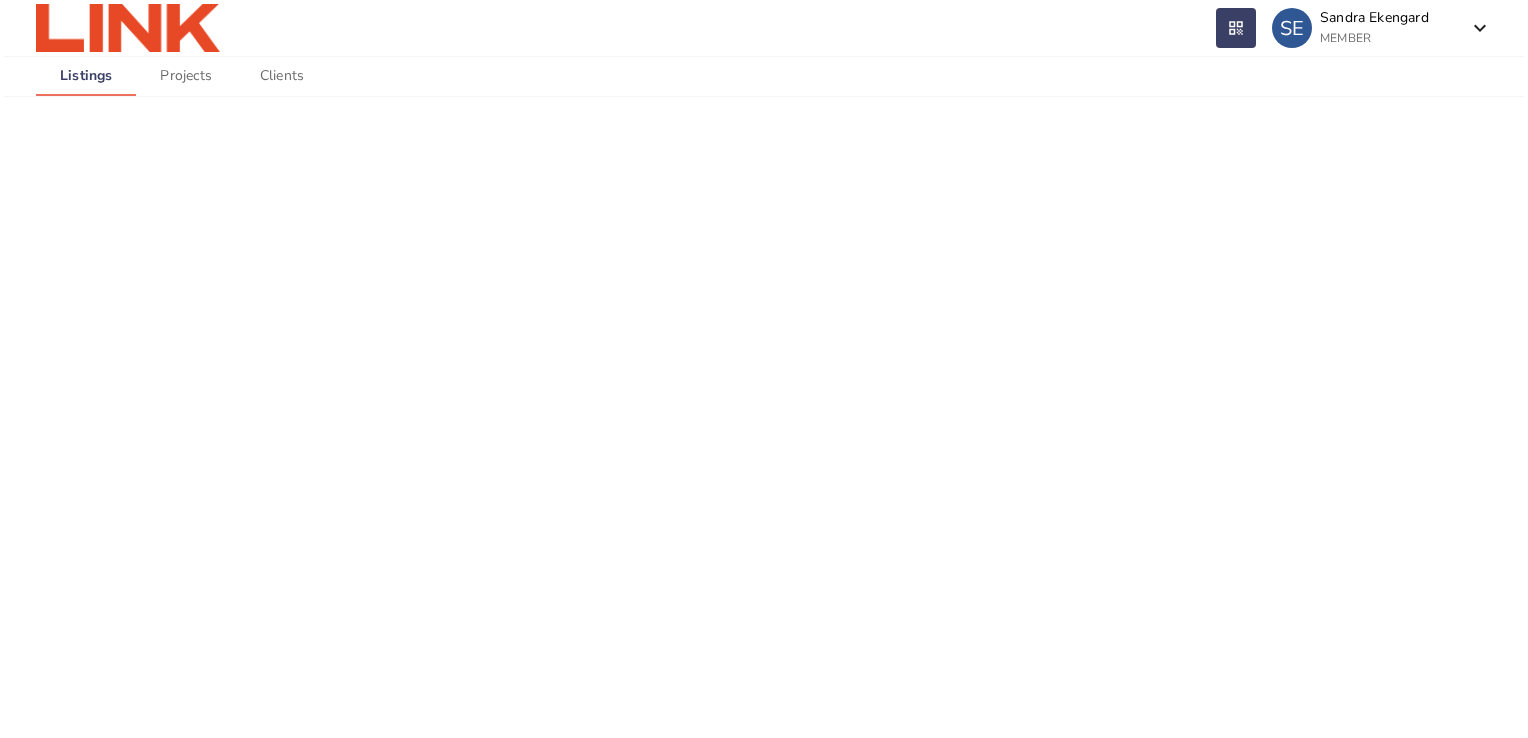 scroll, scrollTop: 0, scrollLeft: 0, axis: both 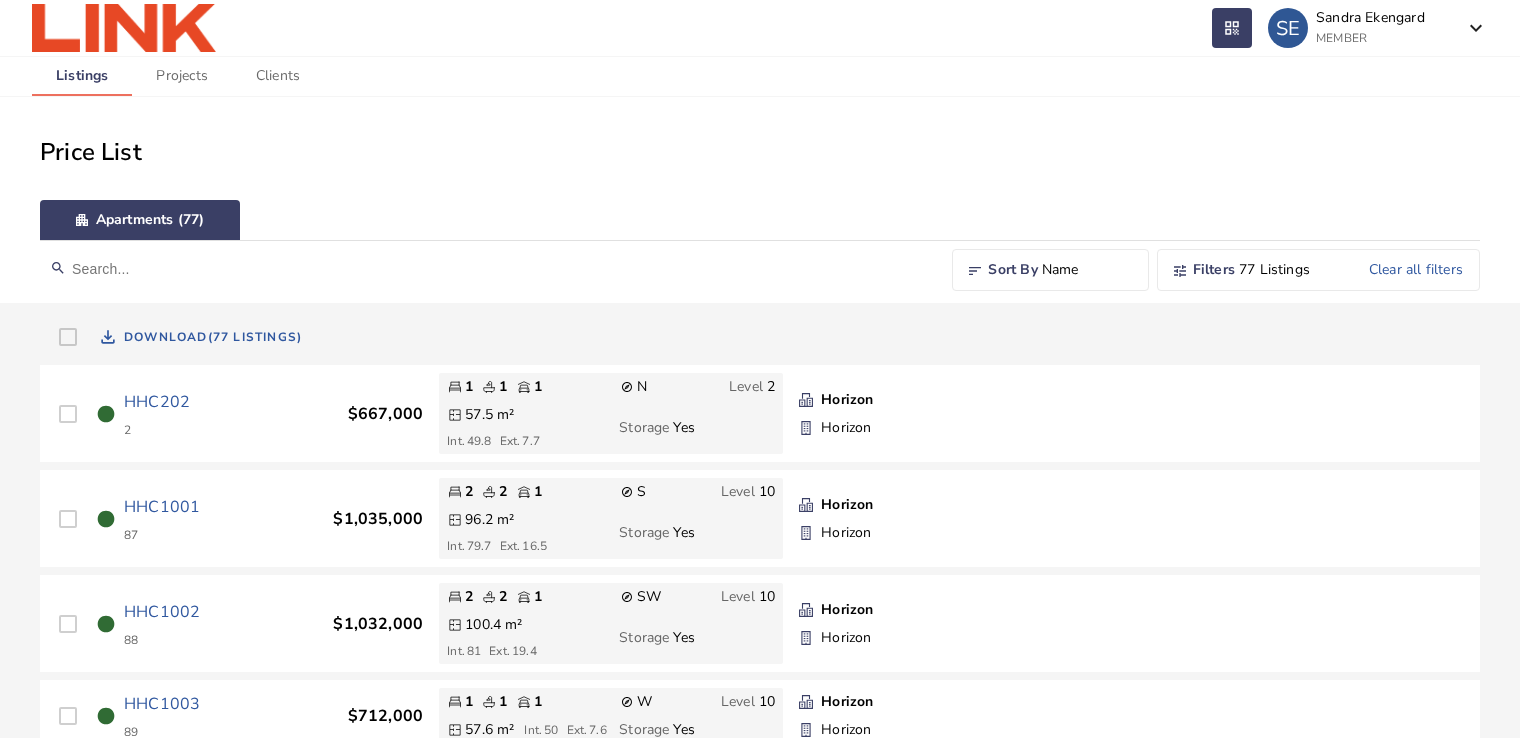 click on "HHC202" at bounding box center [157, 402] 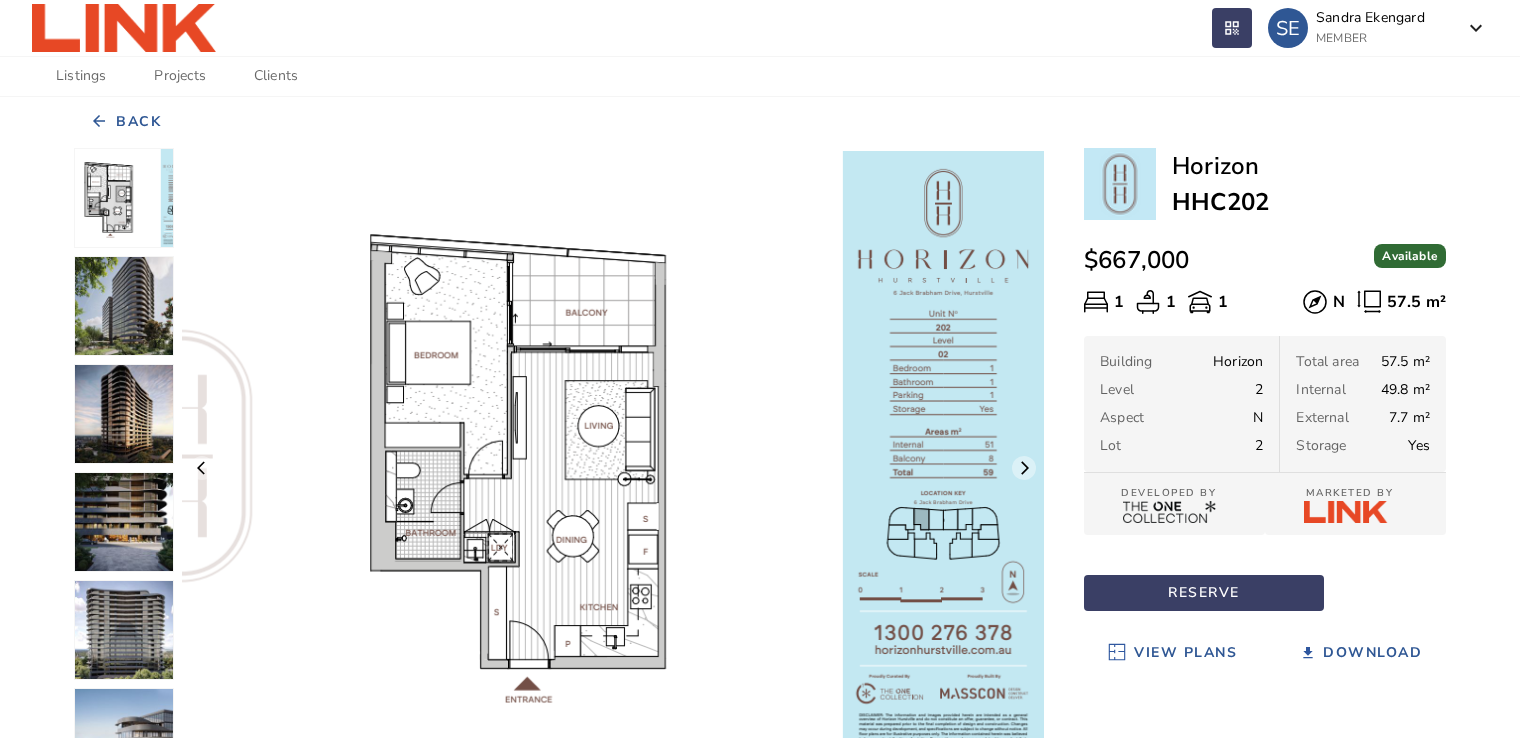 click on "View Plans" at bounding box center (1185, 653) 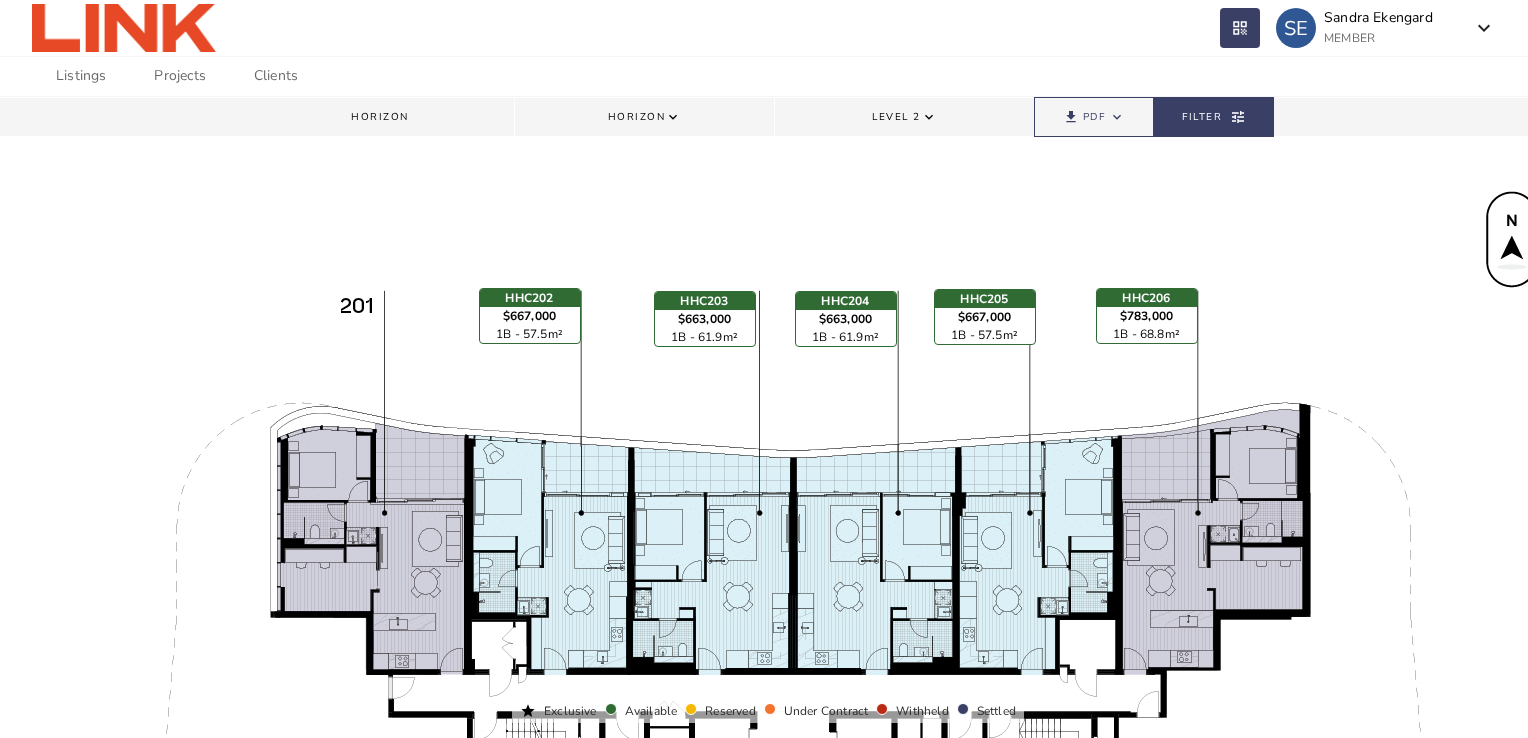 click on "Level 2 keyboard_arrow_down" at bounding box center [904, 117] 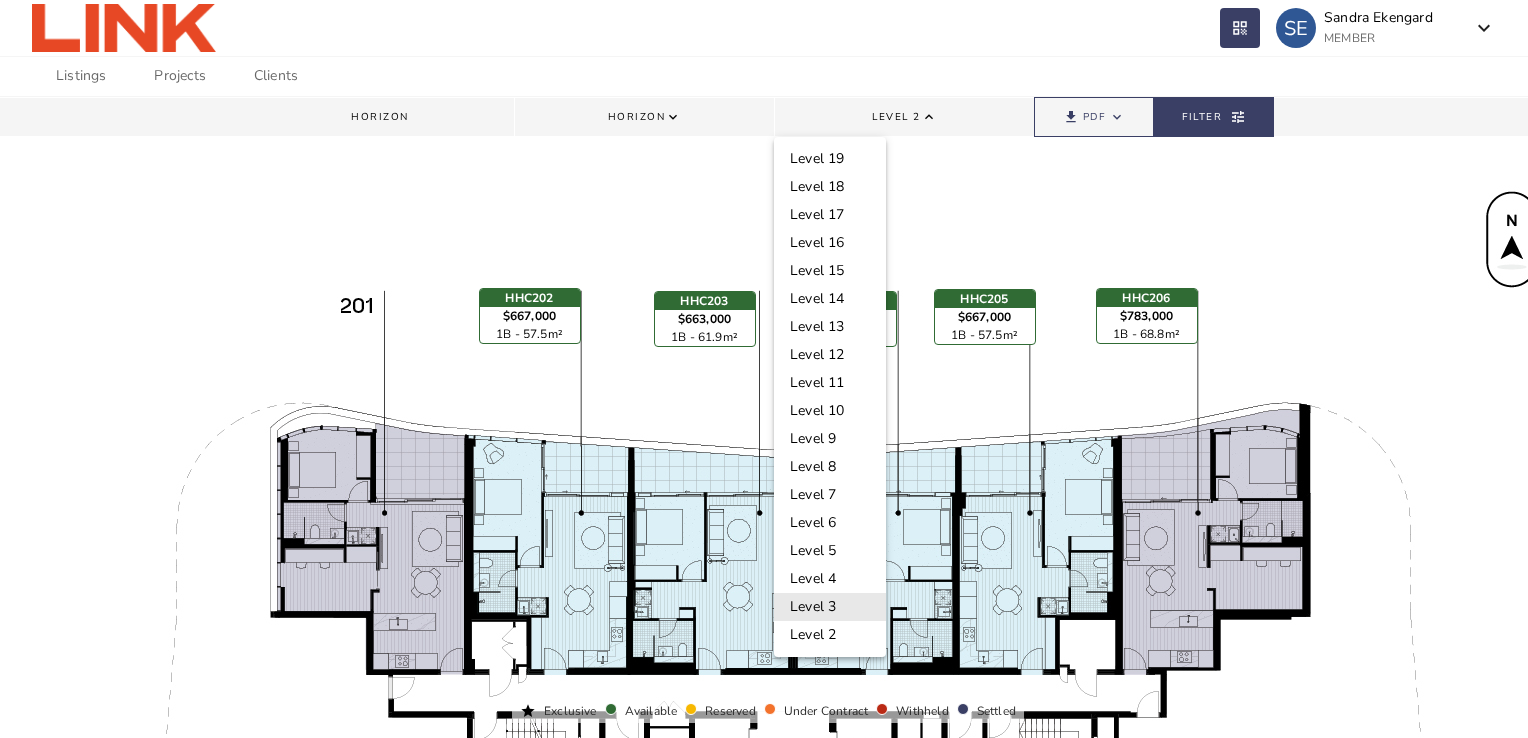 click on "Level 3" at bounding box center [830, 607] 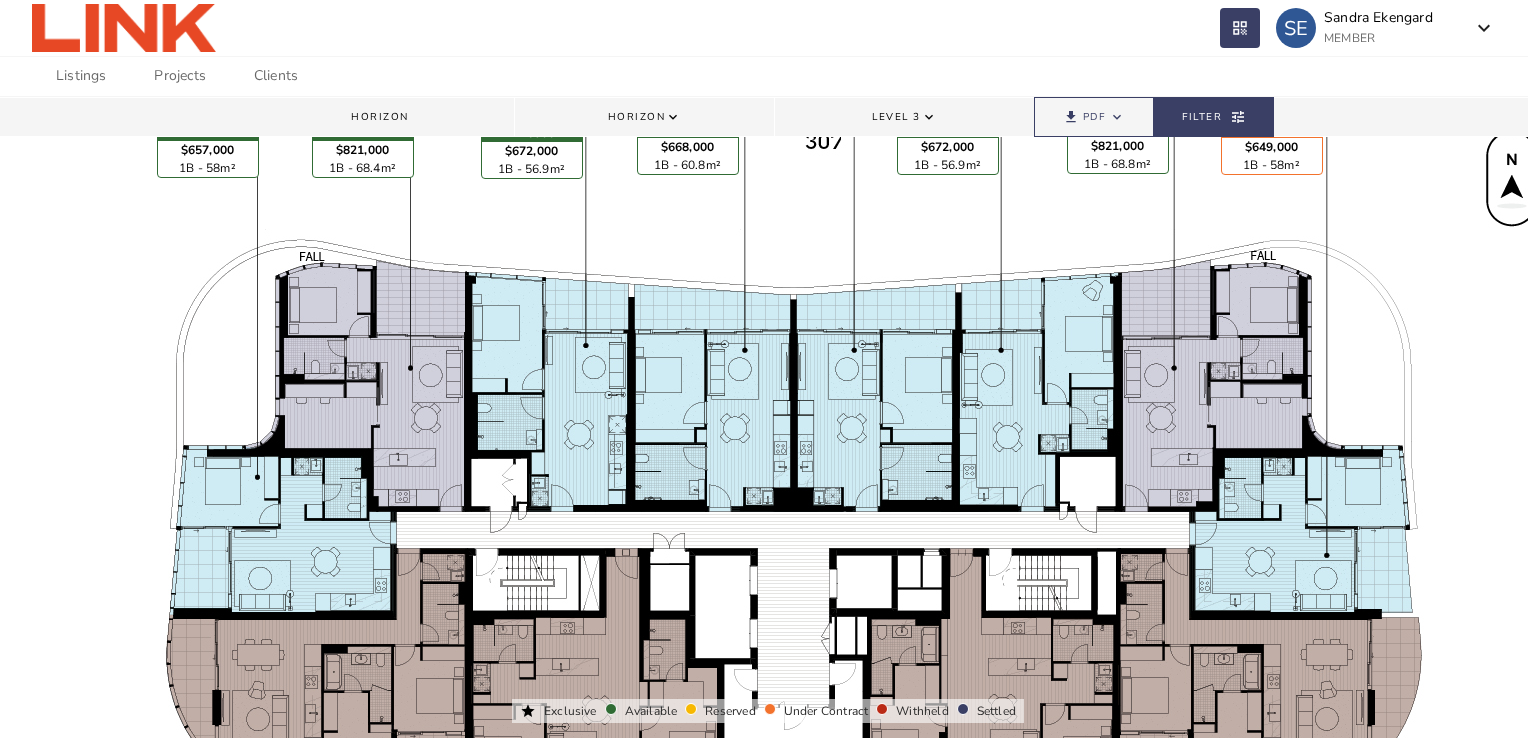 scroll, scrollTop: 65, scrollLeft: 0, axis: vertical 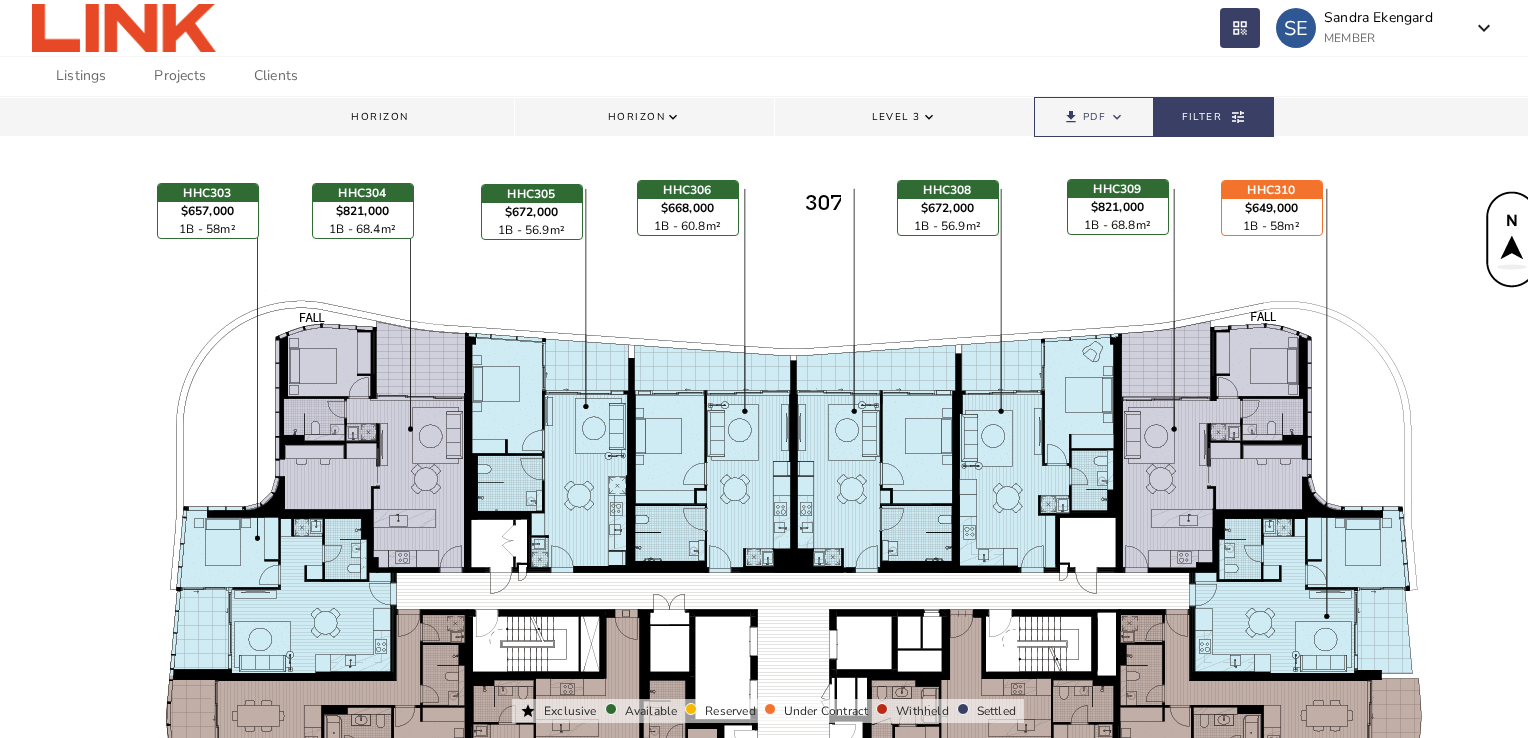 click on "Level 3" at bounding box center (896, 117) 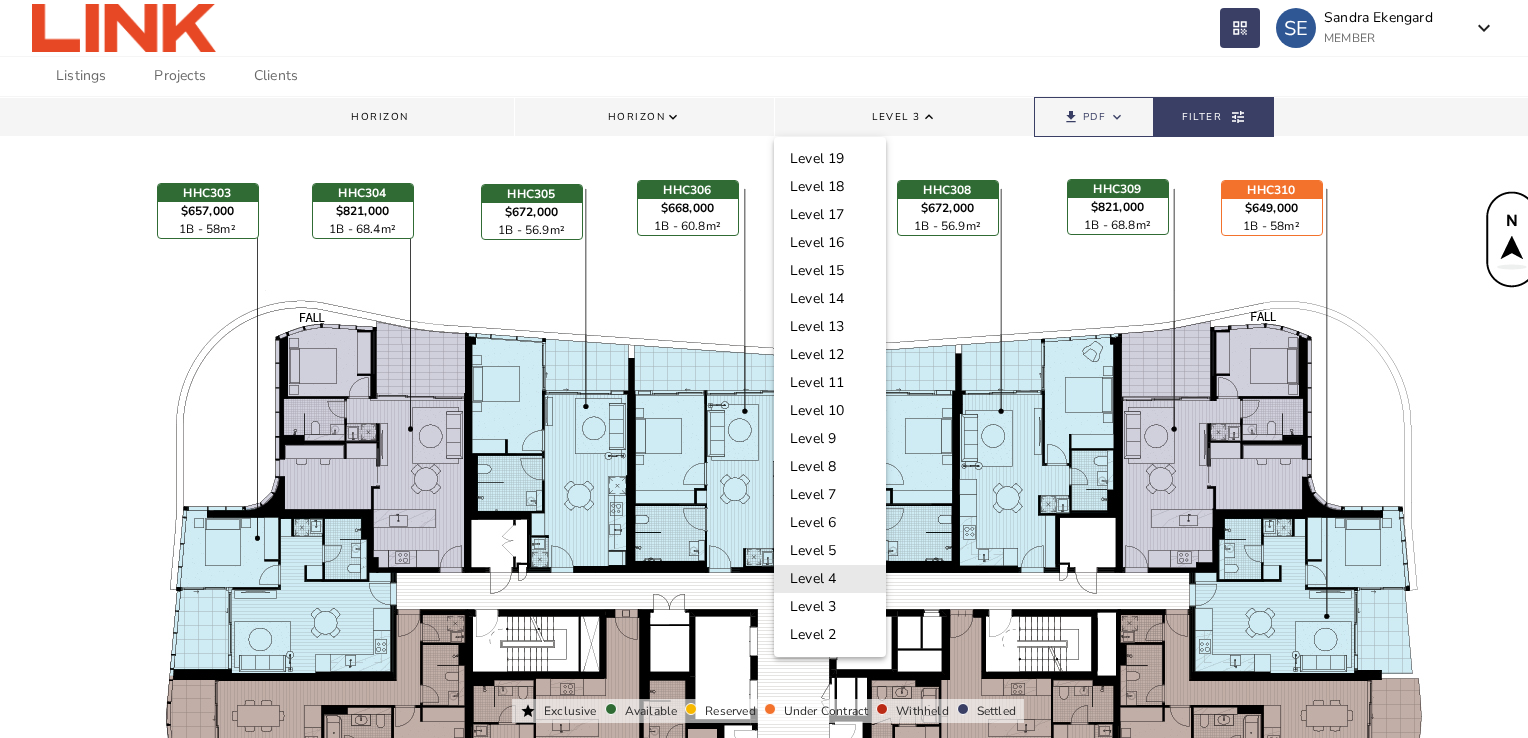 click on "Level 4" at bounding box center (830, 579) 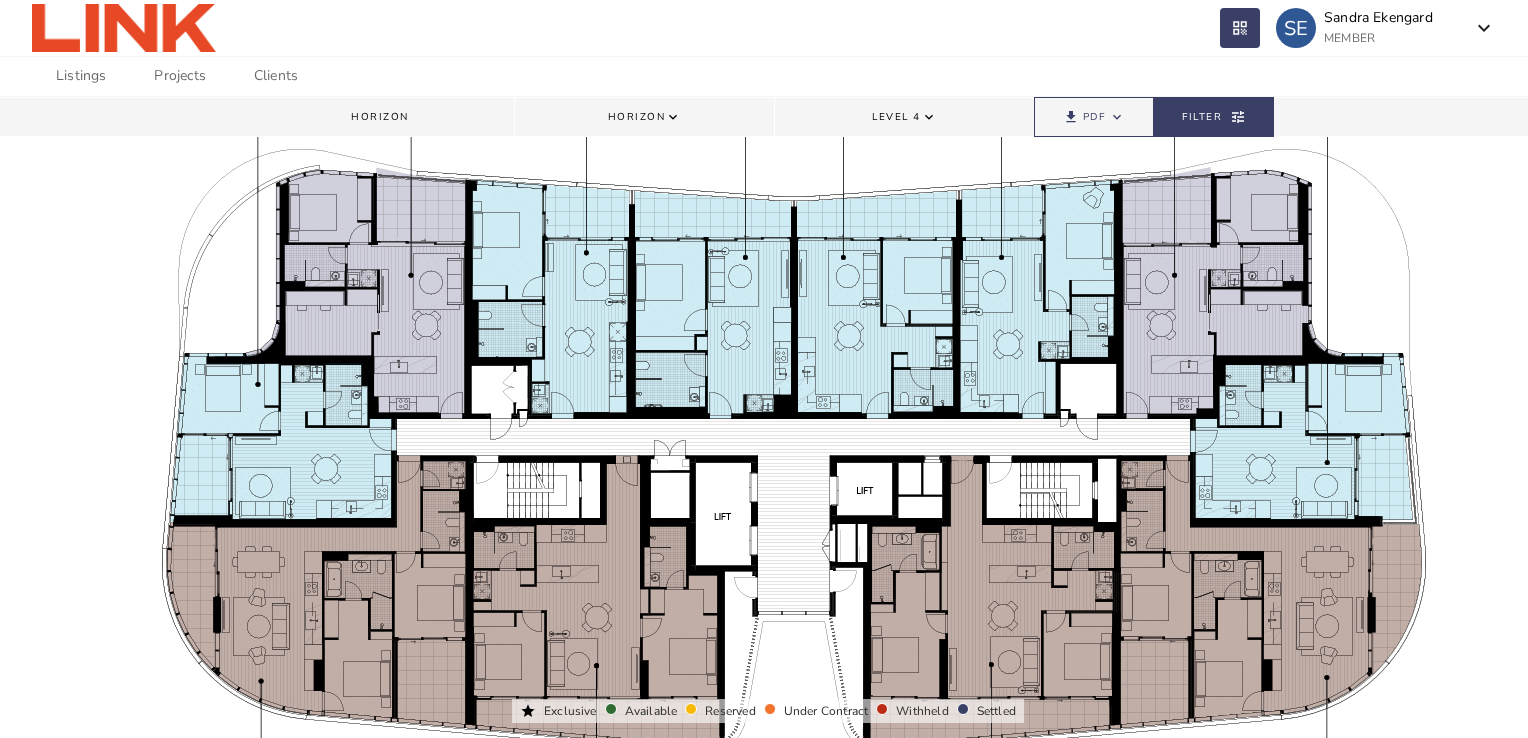 scroll, scrollTop: 62, scrollLeft: 0, axis: vertical 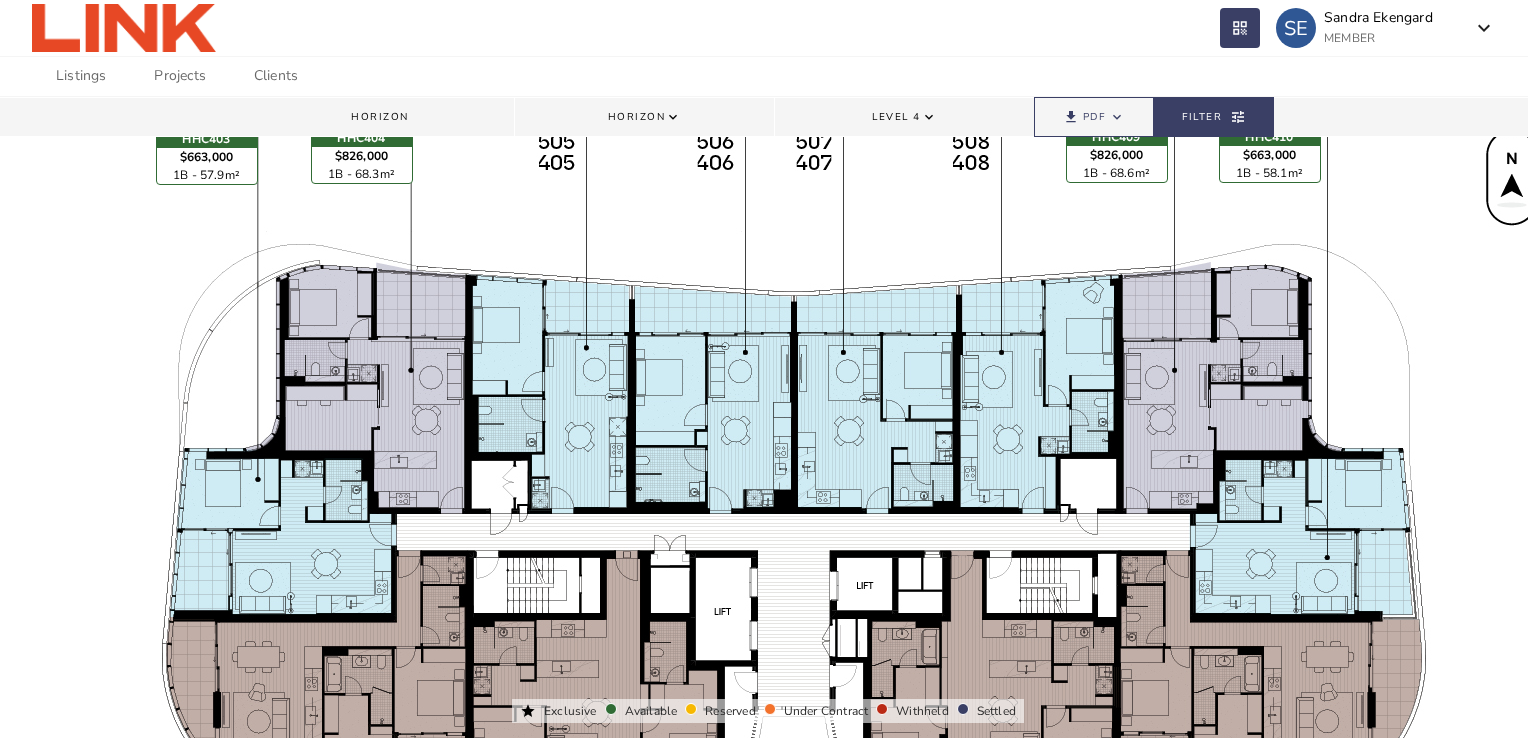 click on "download" at bounding box center (1071, 117) 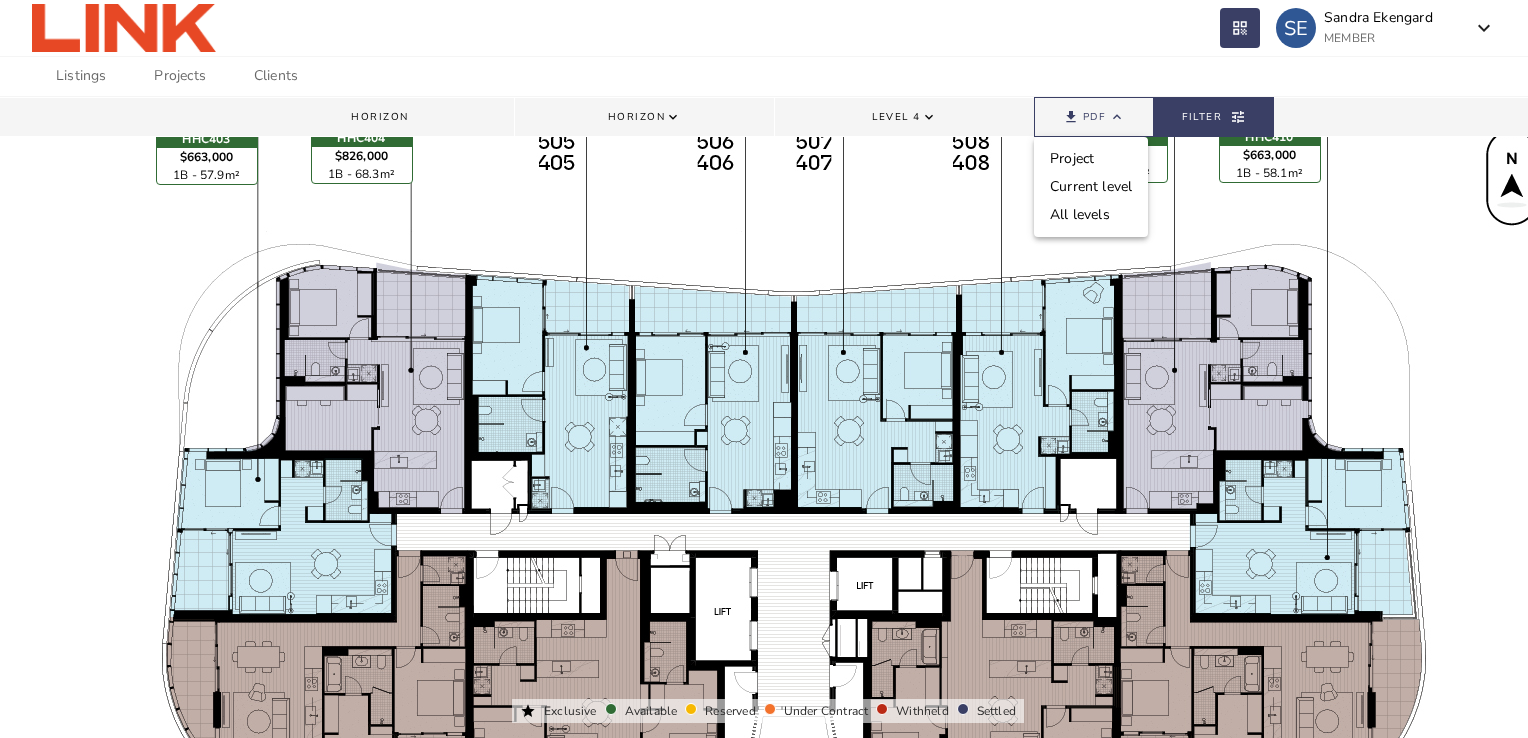 click on "Project Current level All levels" at bounding box center [1091, 187] 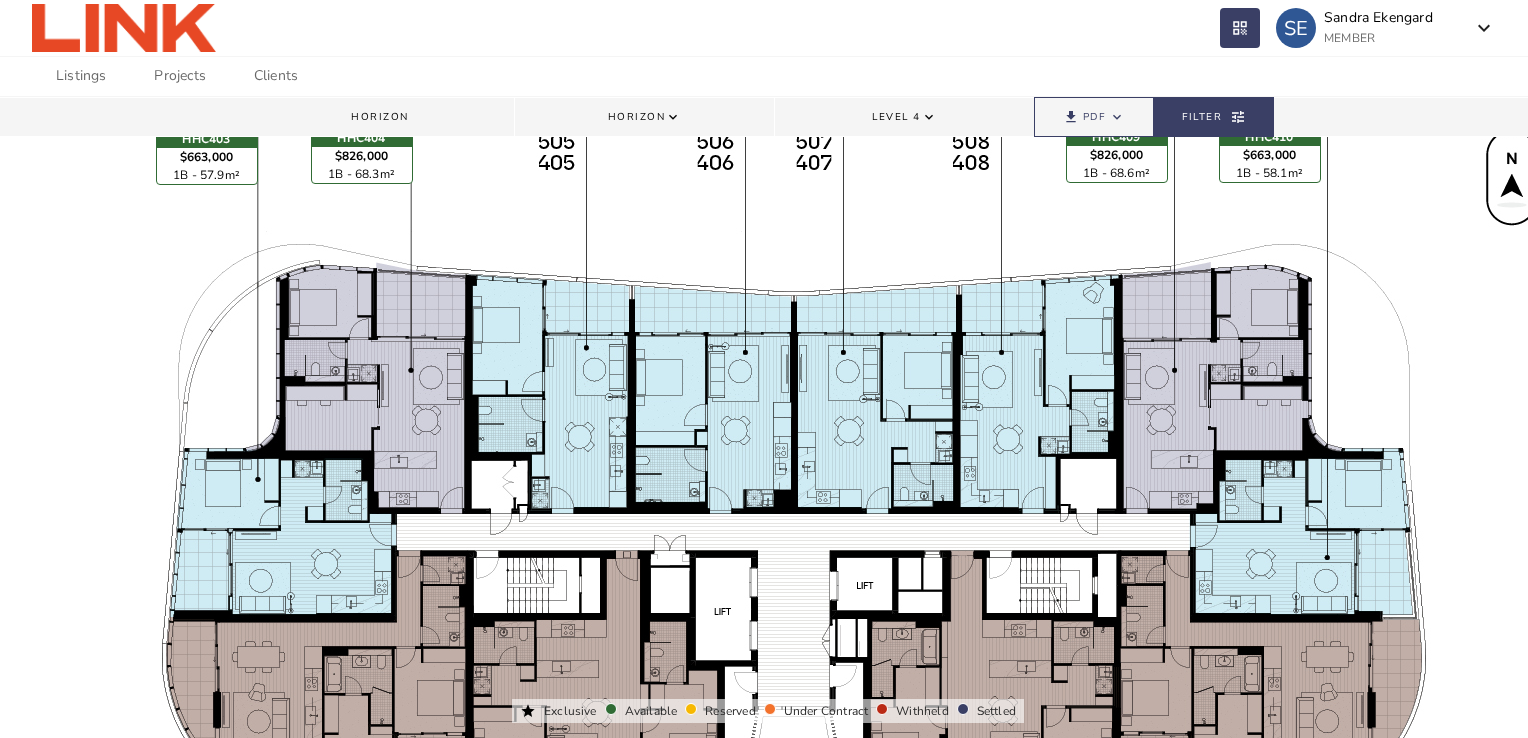 click on "PDF" at bounding box center (1094, 117) 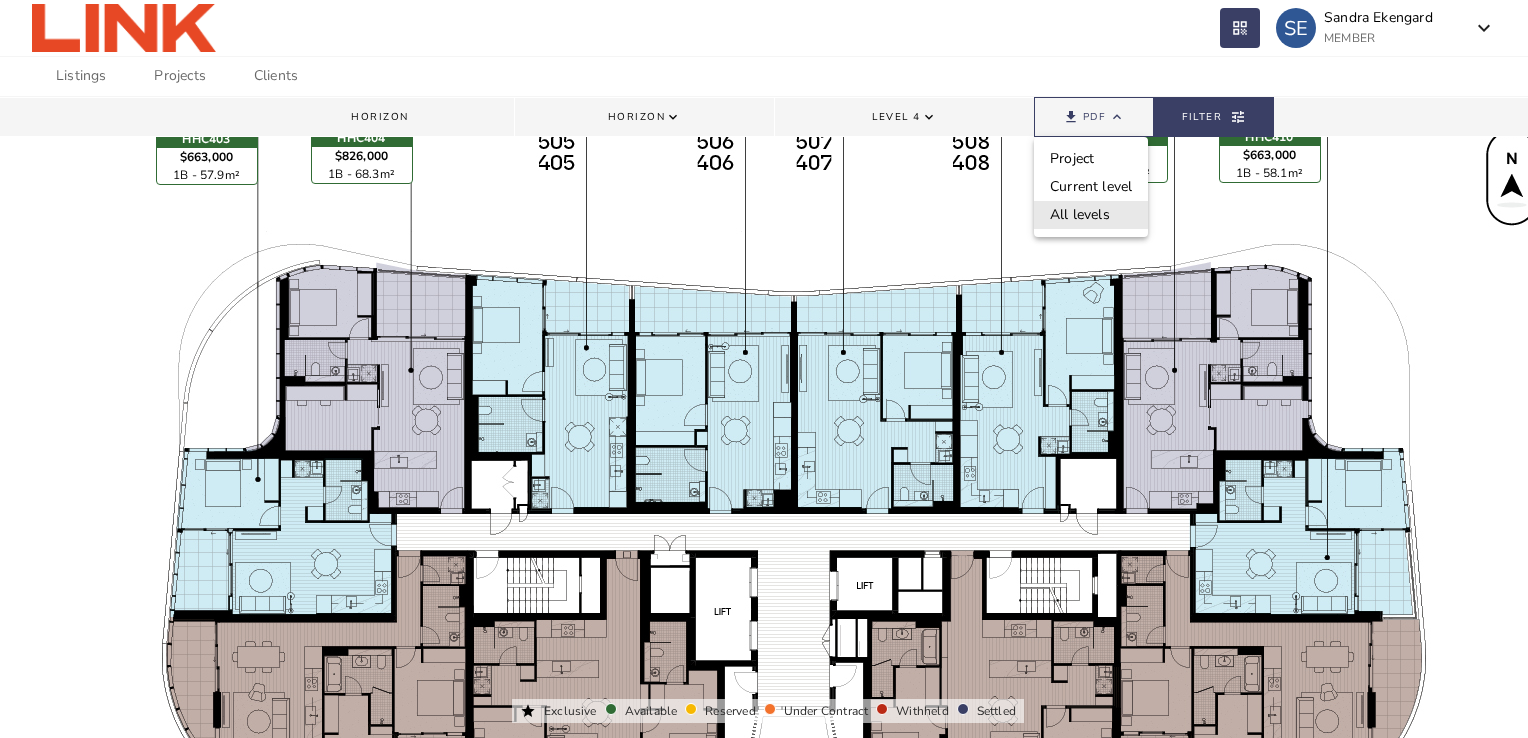 click on "All levels" at bounding box center (1091, 215) 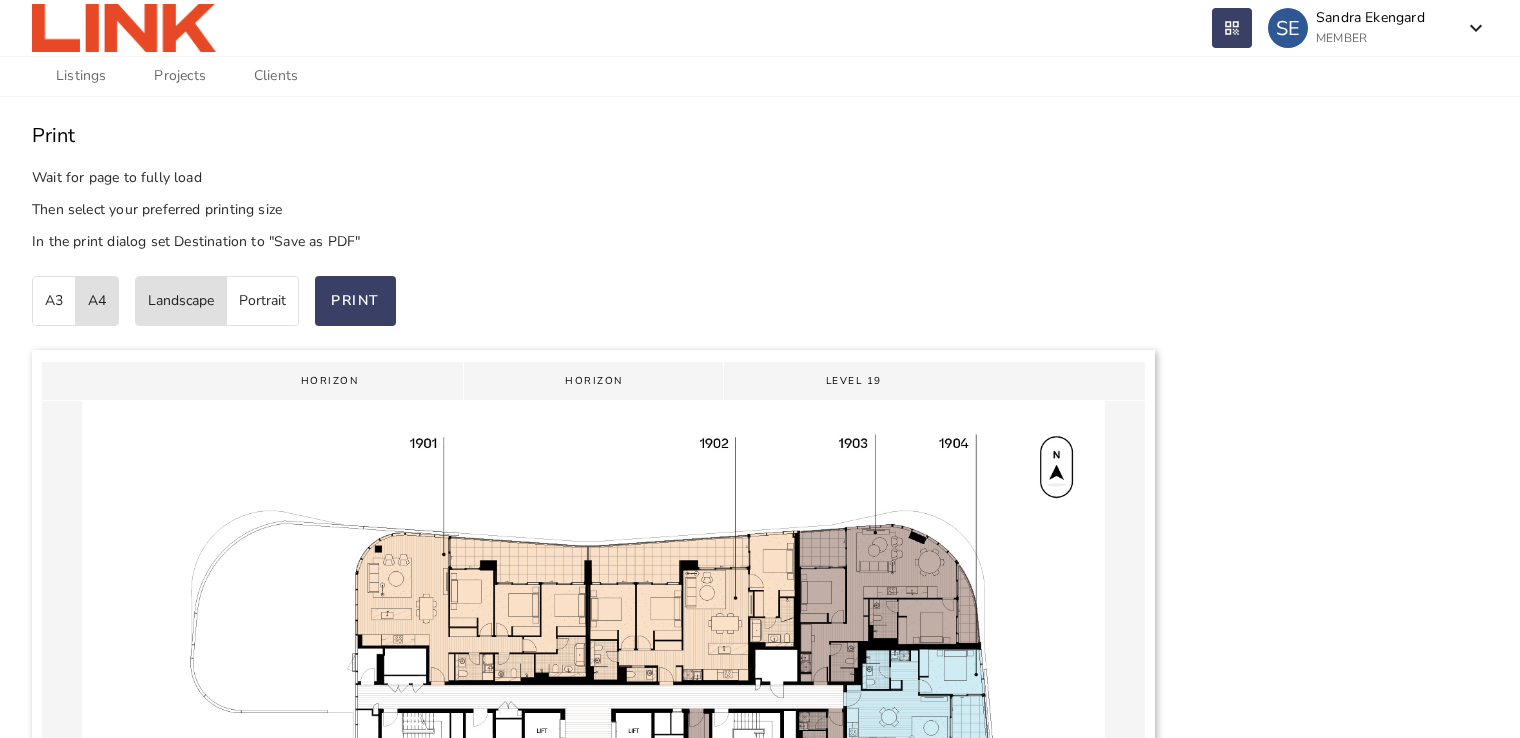 click on "Print" at bounding box center (355, 300) 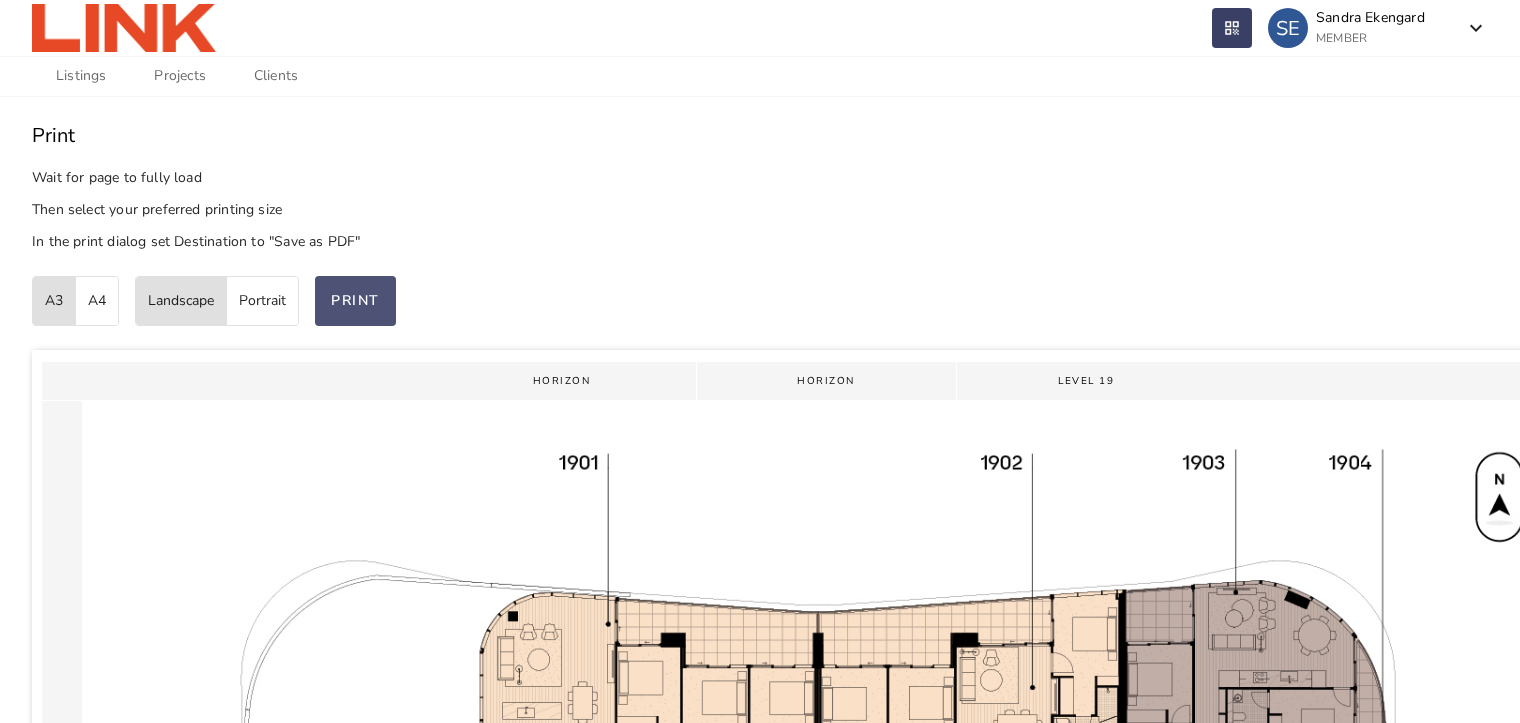 click on "Print" at bounding box center [355, 300] 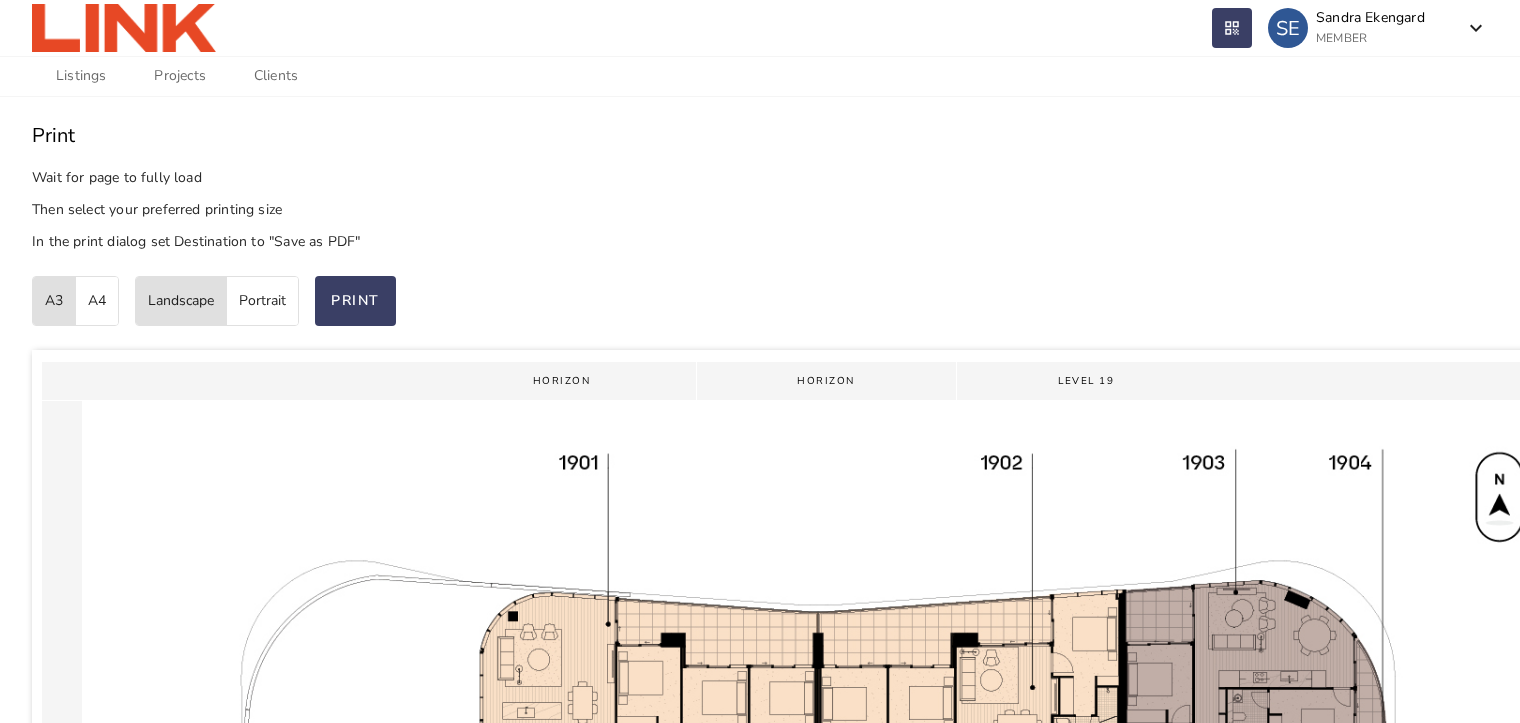 click on "A4" at bounding box center (97, 301) 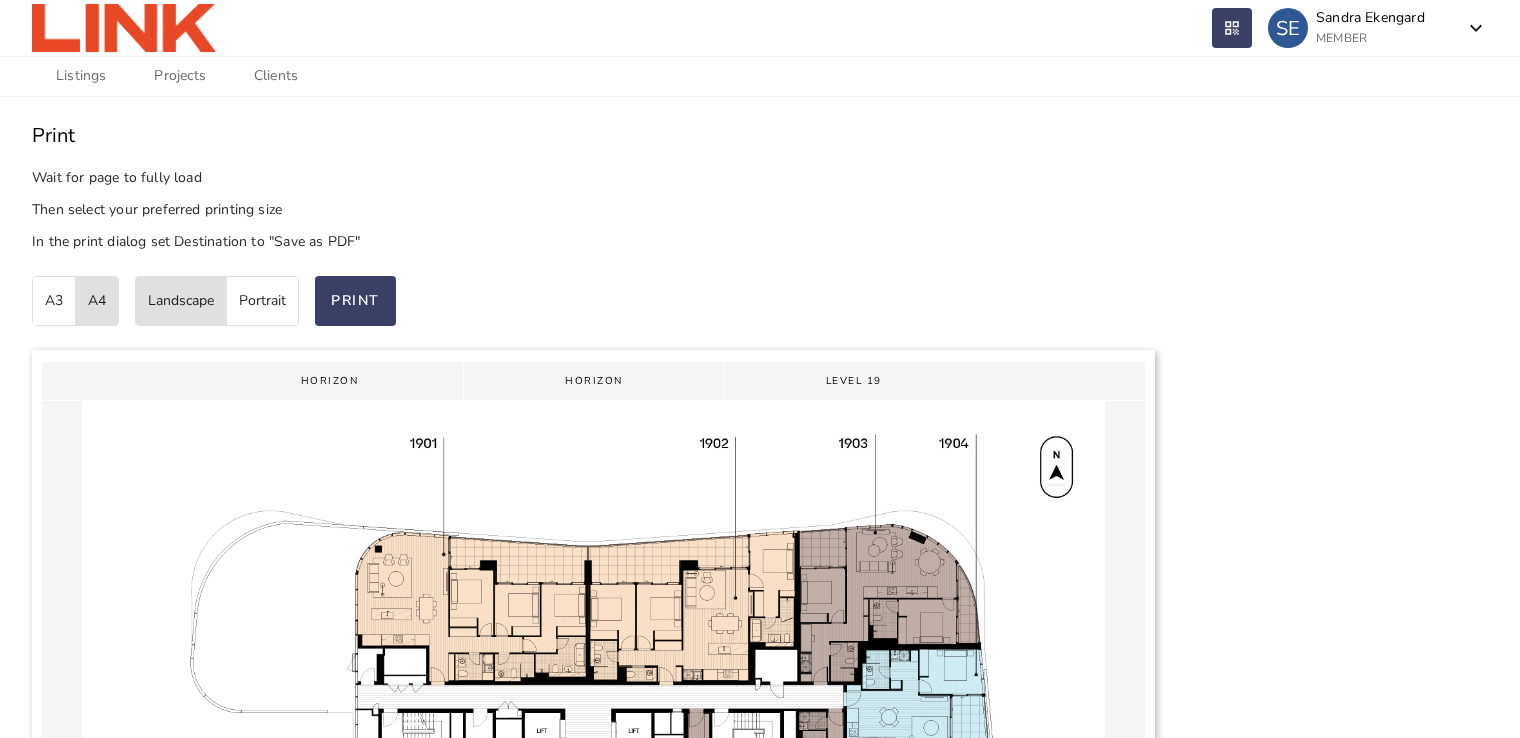 click on "Print" at bounding box center (355, 300) 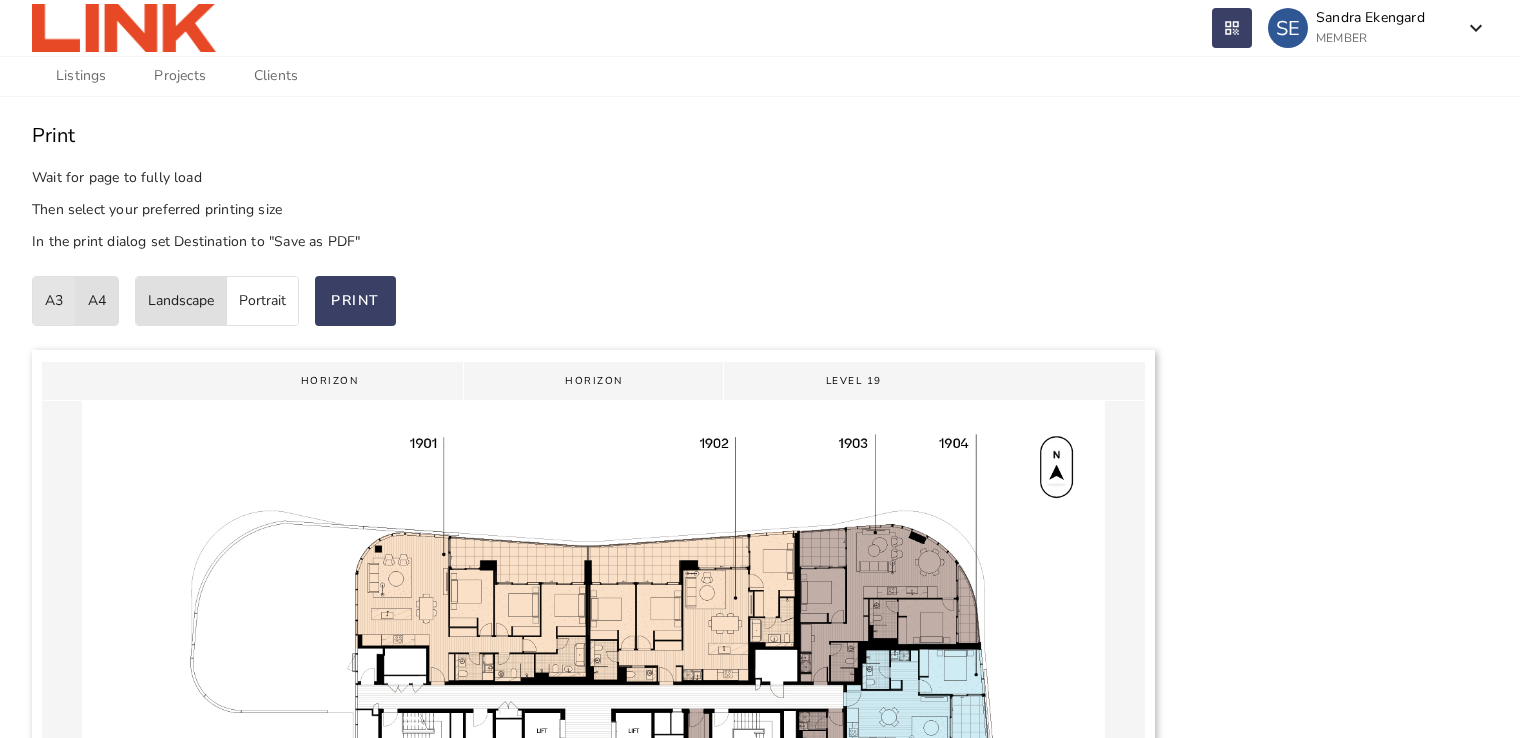 click on "A3" at bounding box center (54, 301) 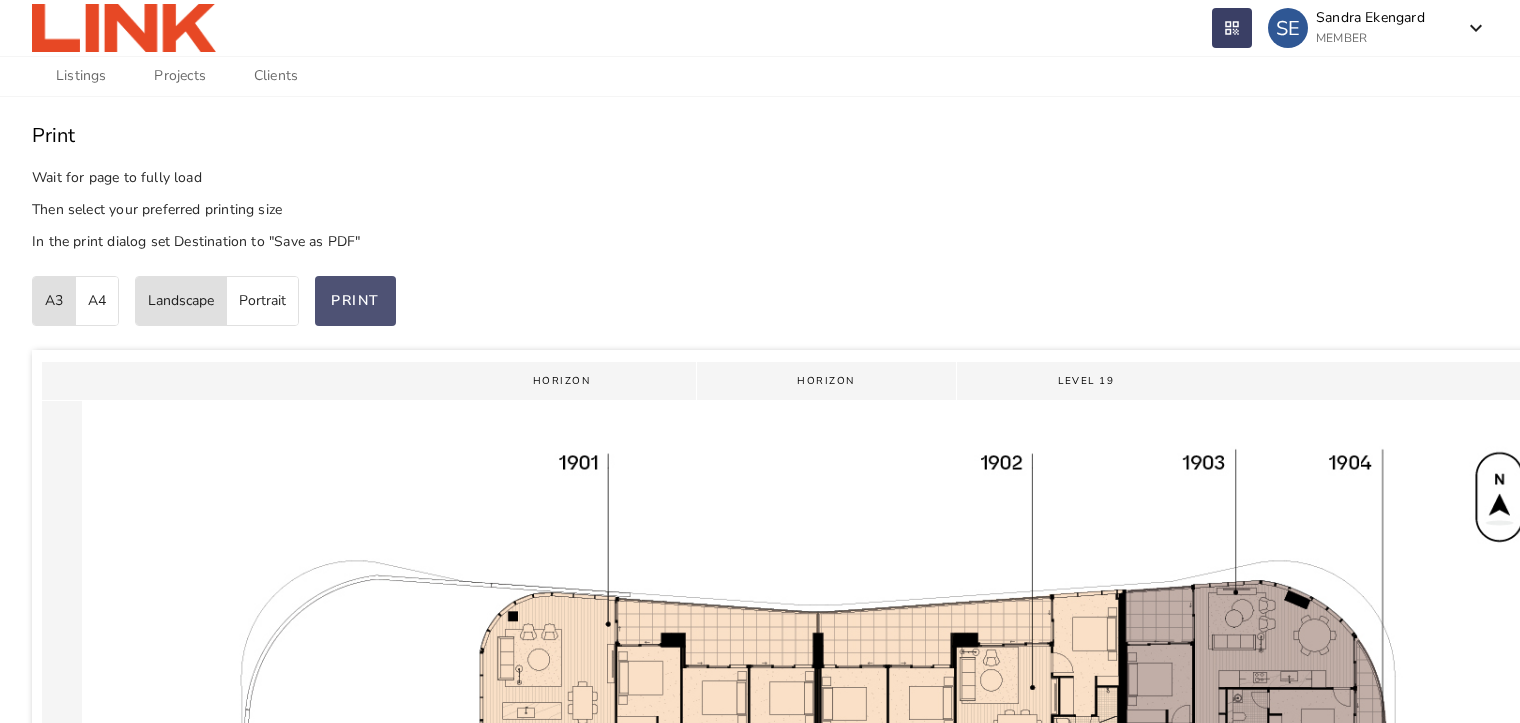 click on "Print" at bounding box center [355, 300] 